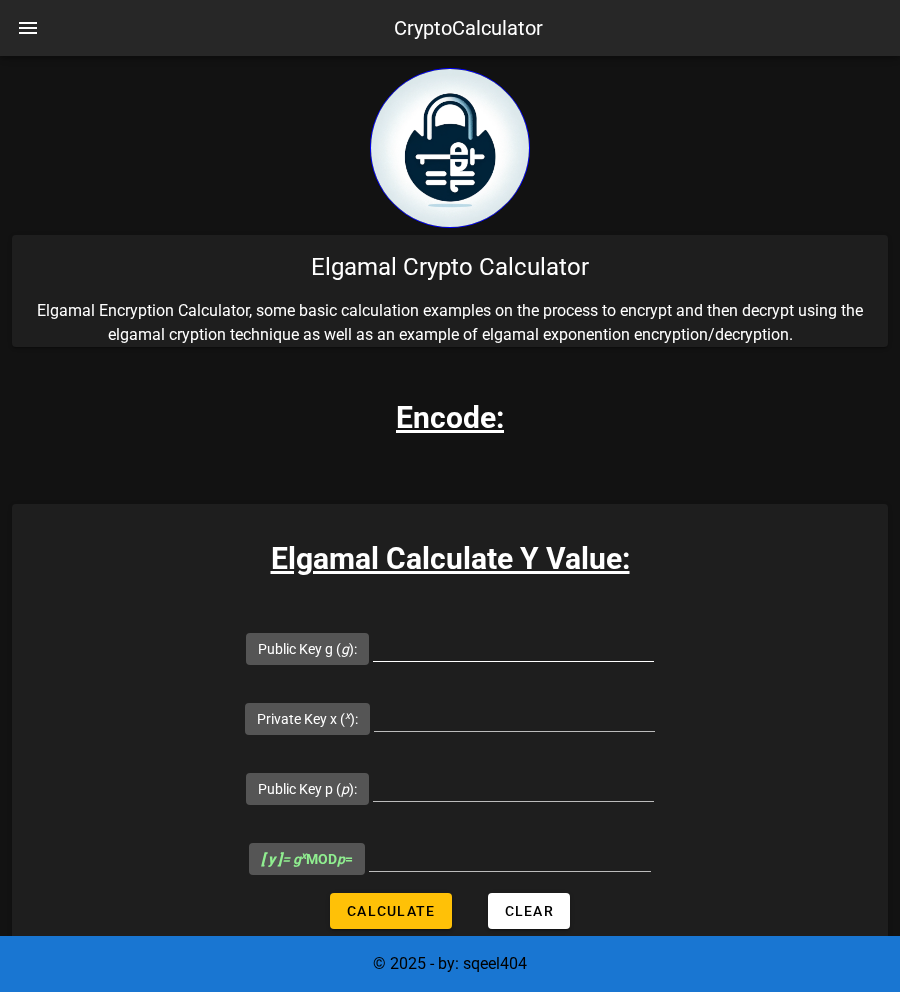 scroll, scrollTop: 0, scrollLeft: 0, axis: both 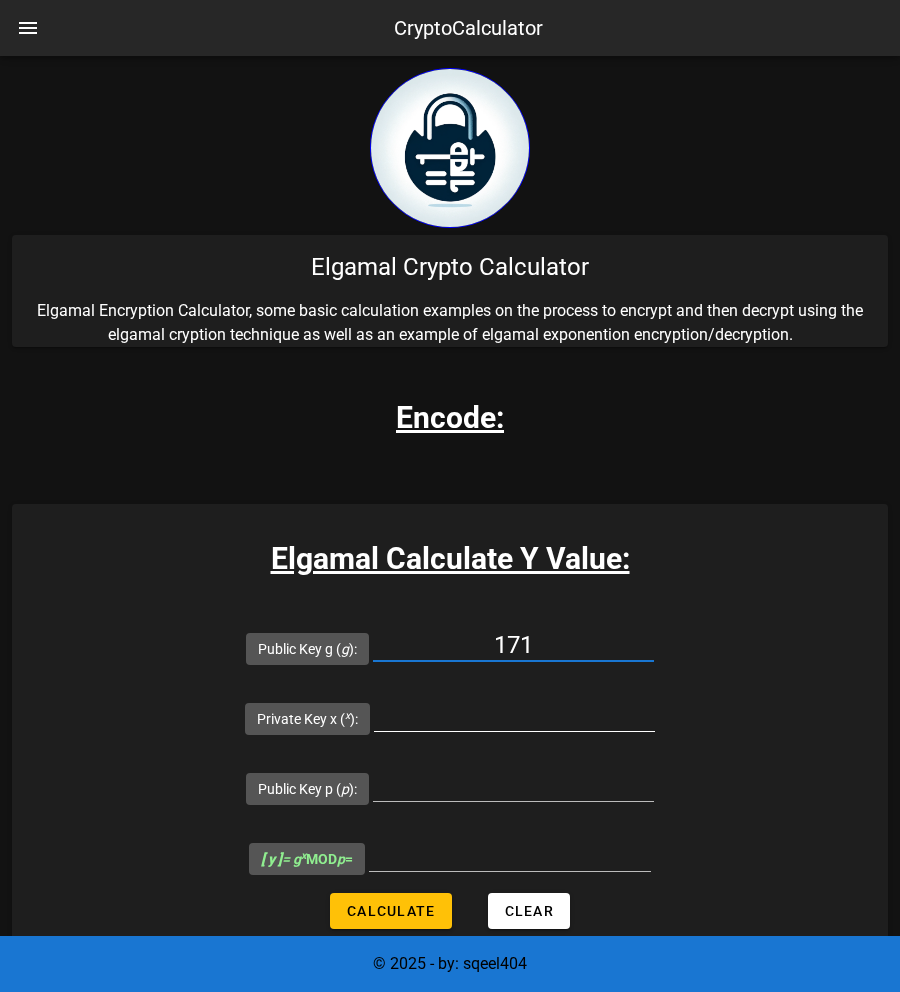 type on "171" 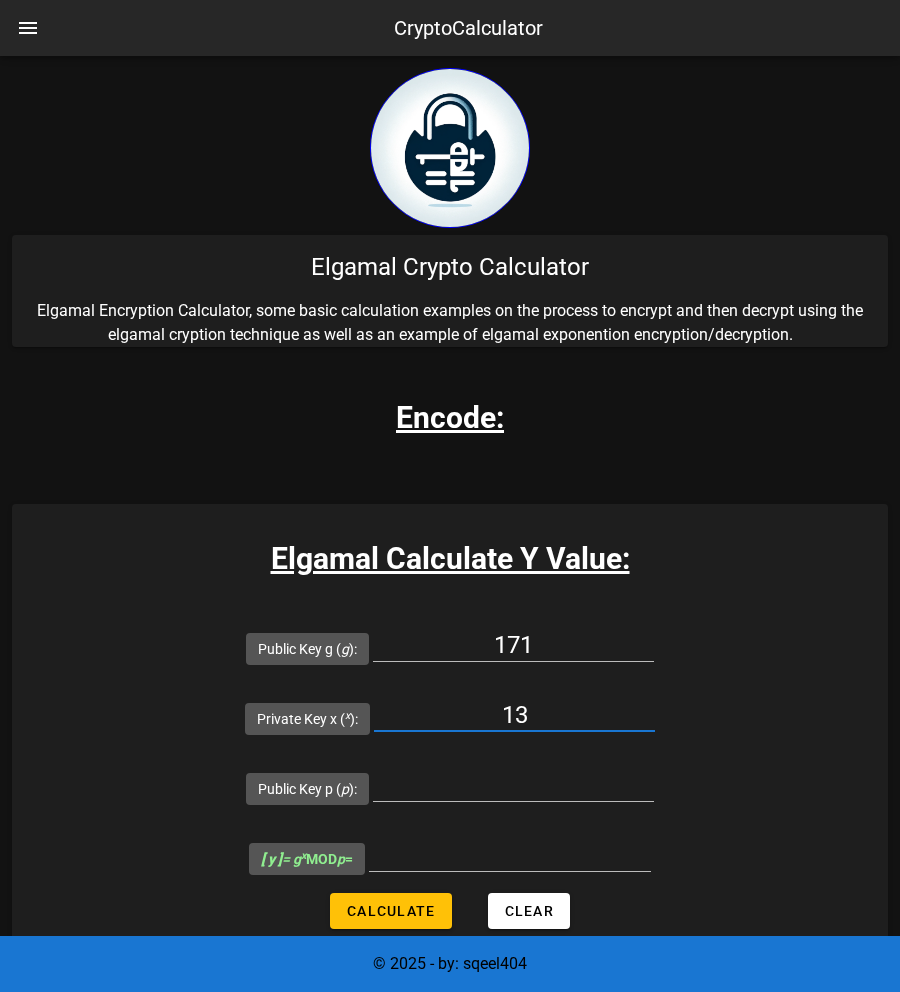 type on "13" 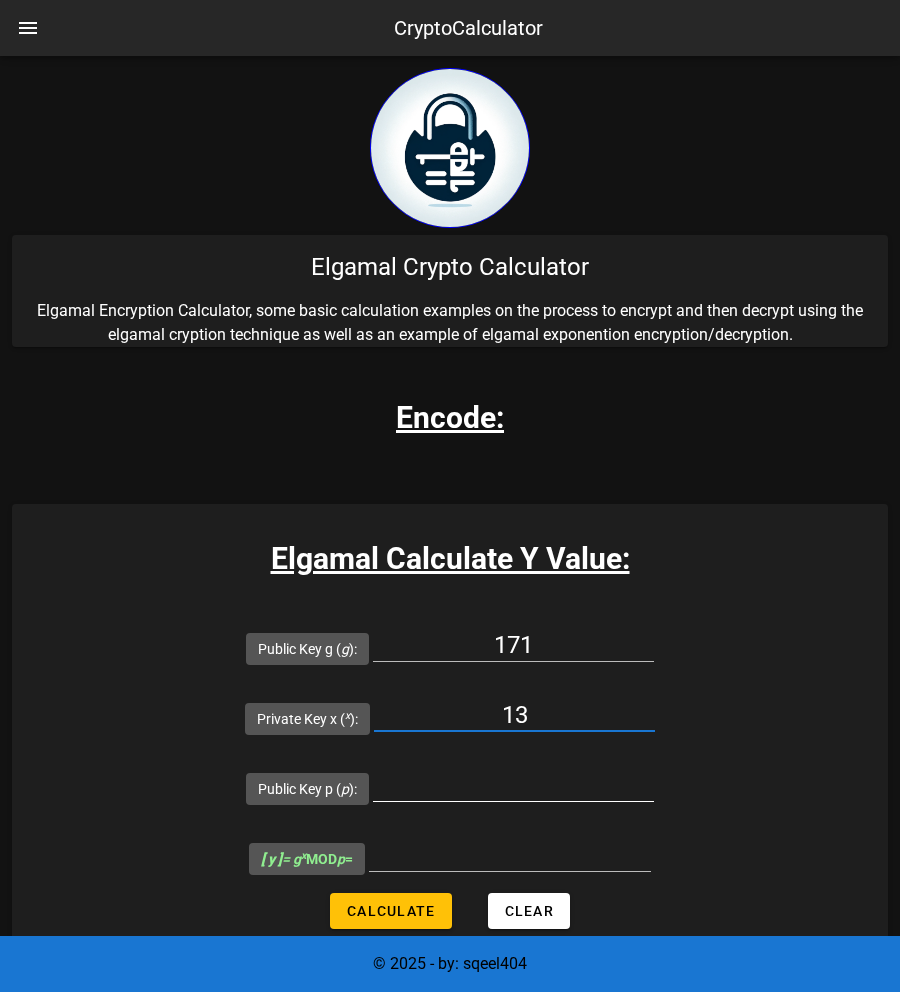 click on "Public Key p (  p  ):" at bounding box center (513, 785) 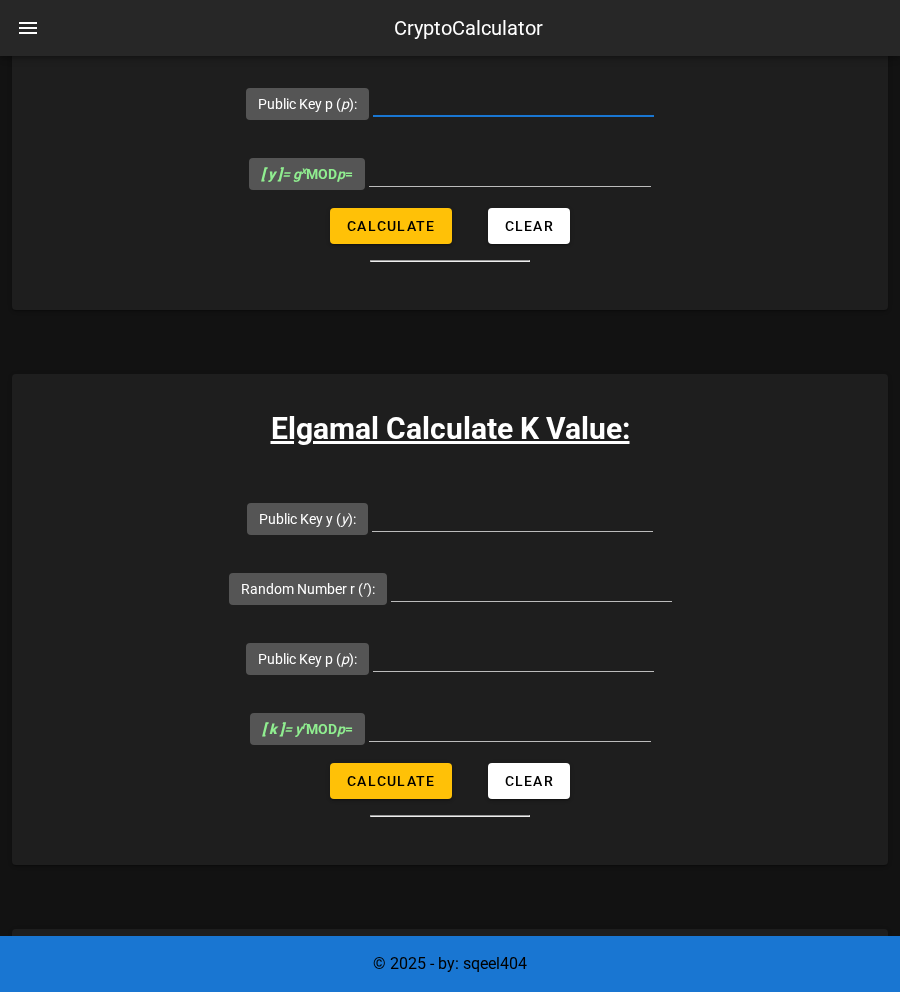 scroll, scrollTop: 1022, scrollLeft: 0, axis: vertical 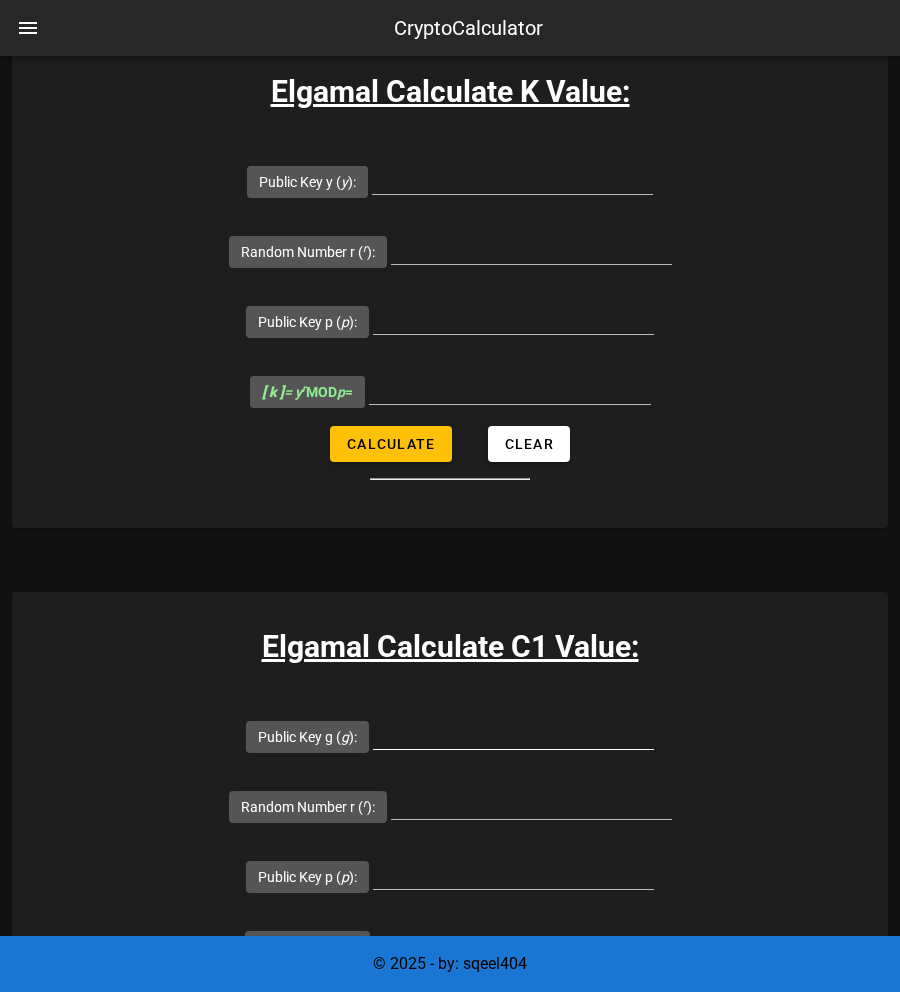 click on "Public Key g (  g  ):" at bounding box center [513, 733] 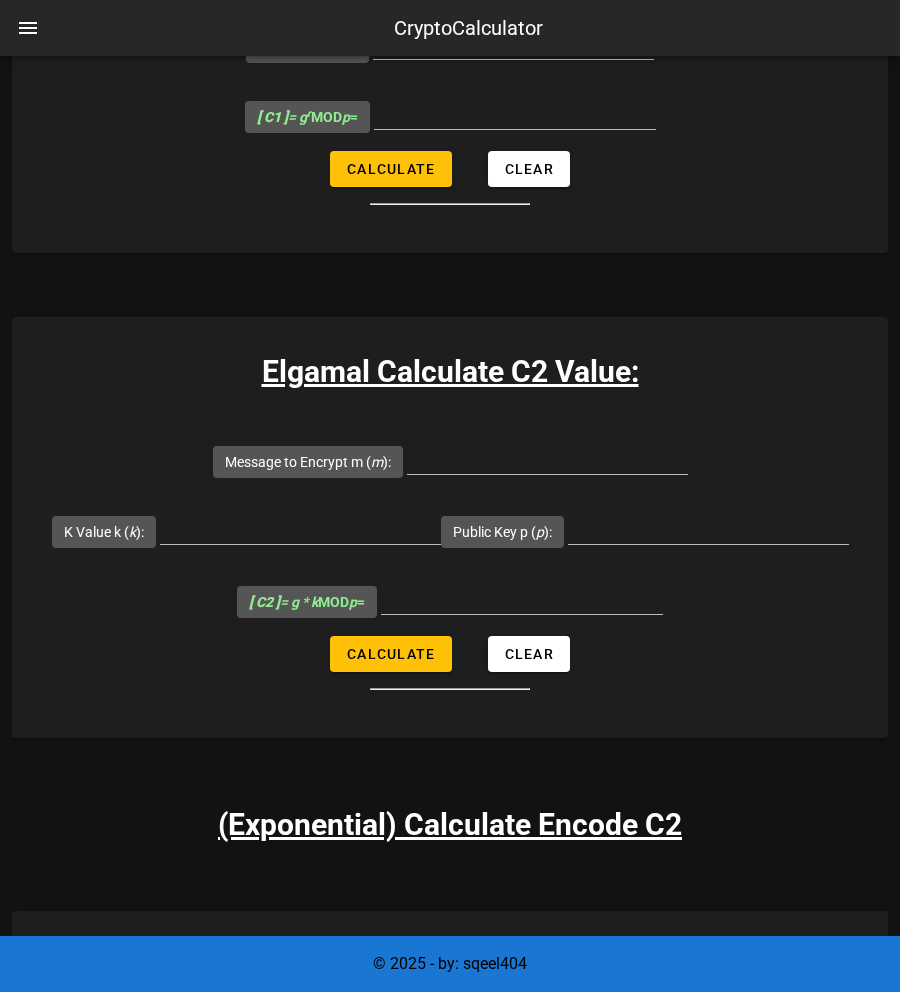 scroll, scrollTop: 2252, scrollLeft: 0, axis: vertical 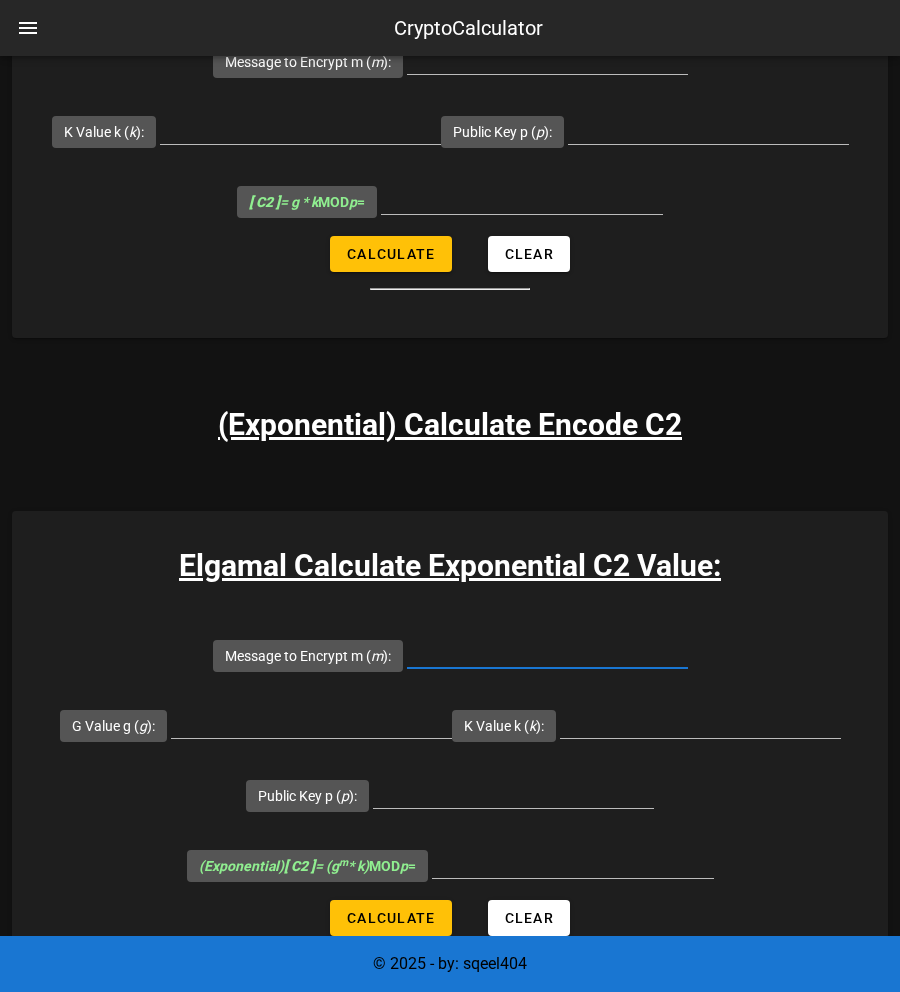 click on "Message to Encrypt m (  m  ):" at bounding box center (547, 652) 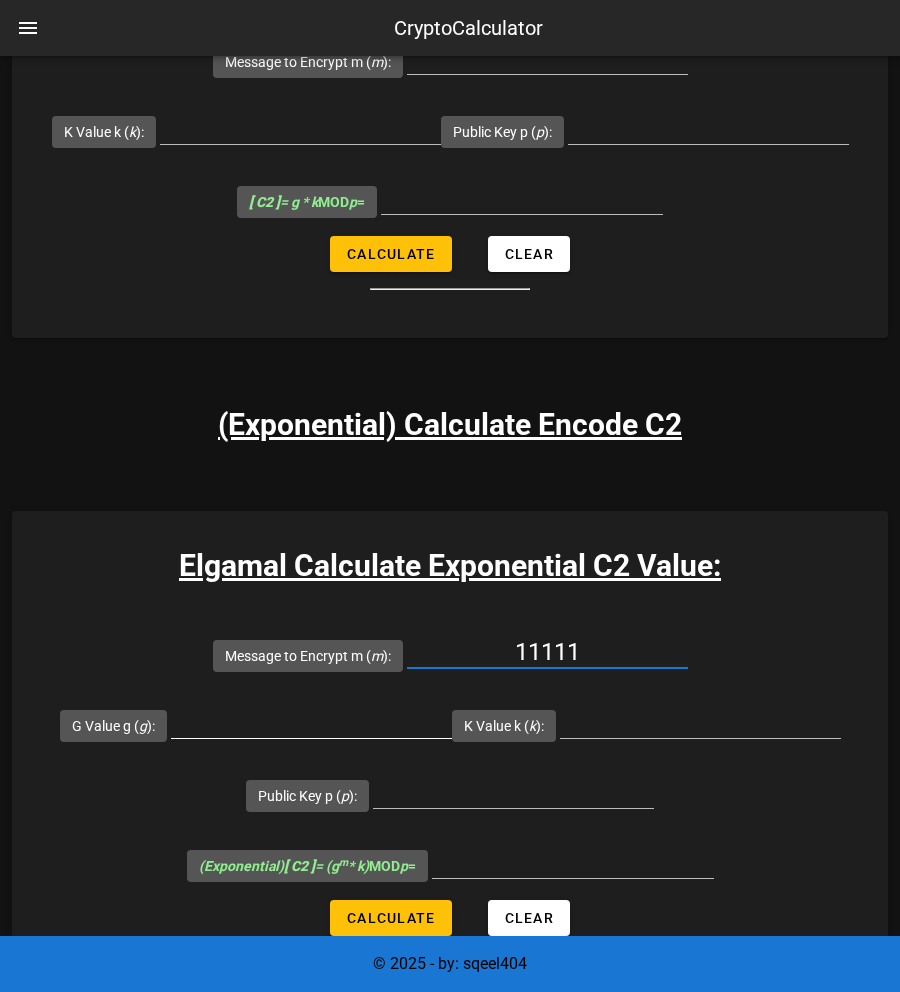 type on "11111" 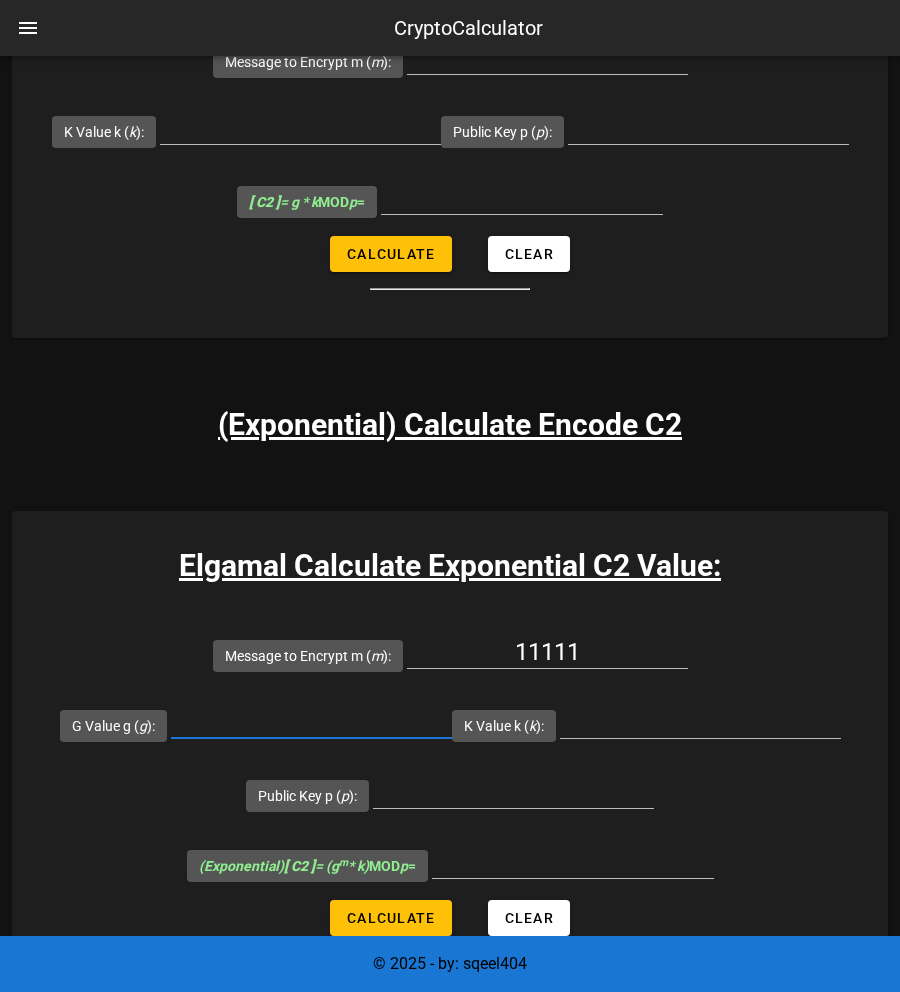 click on "G Value g (  g  ):" at bounding box center (311, 722) 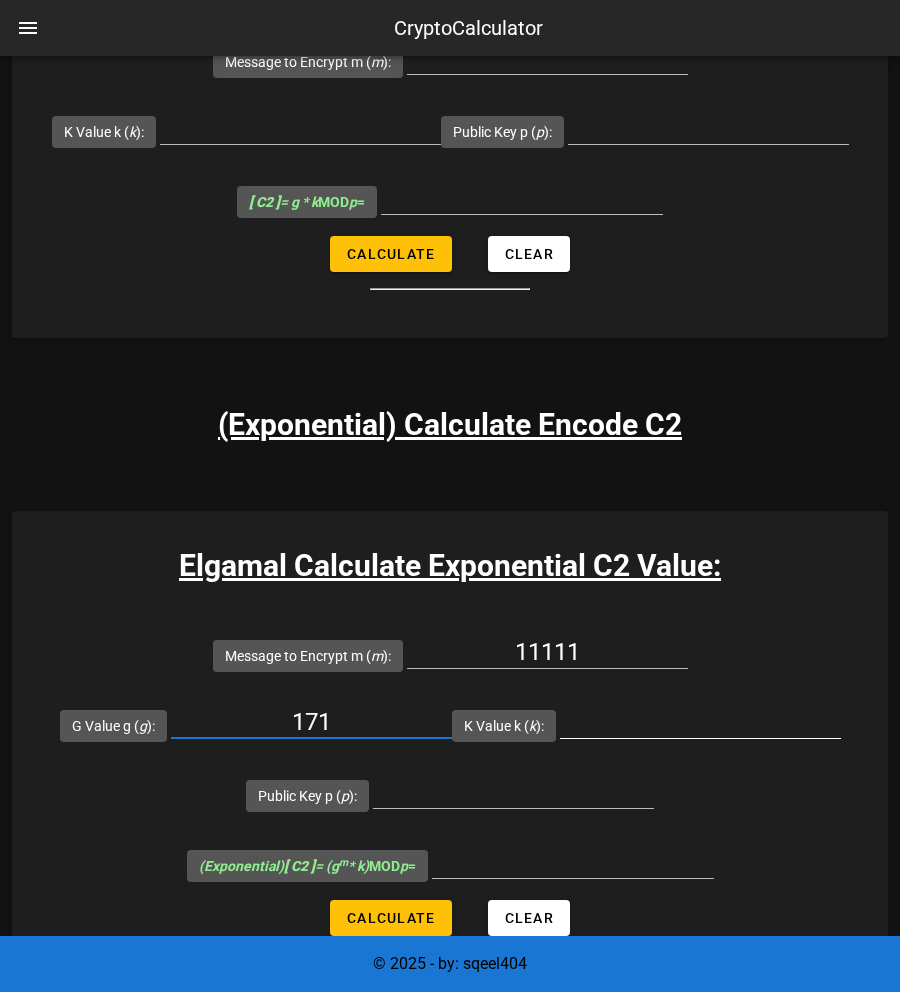 type on "171" 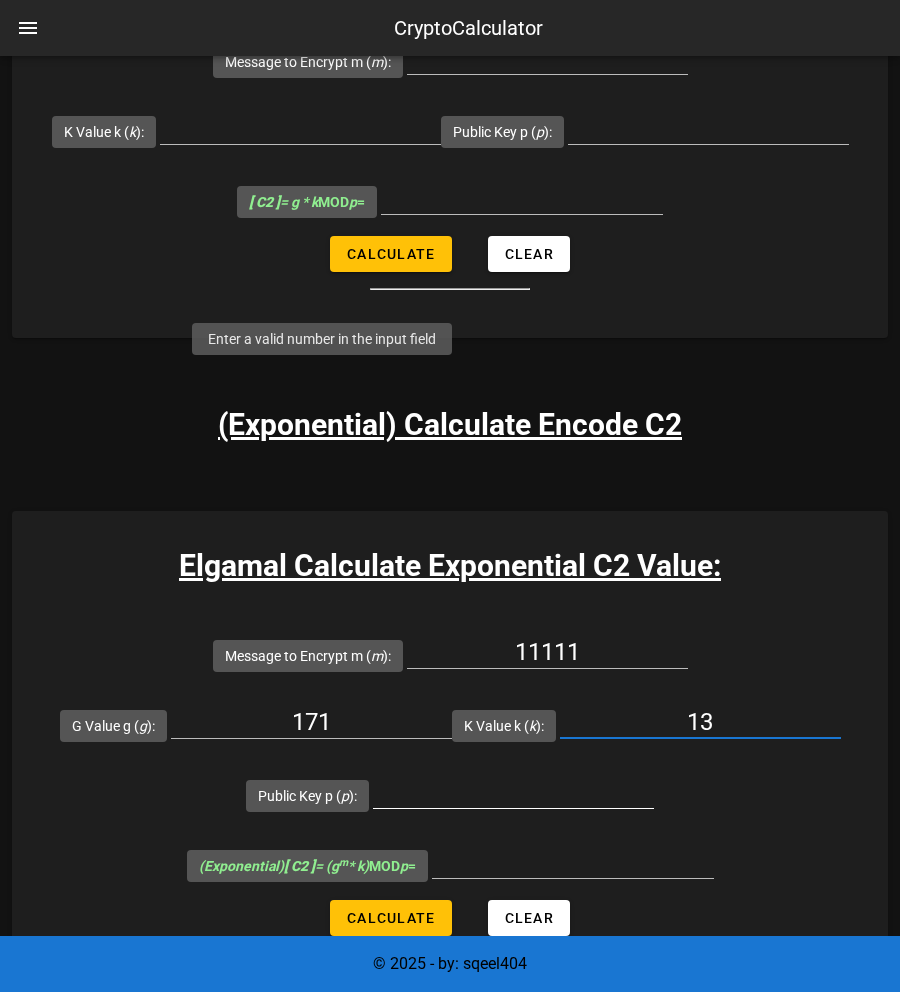 type on "13" 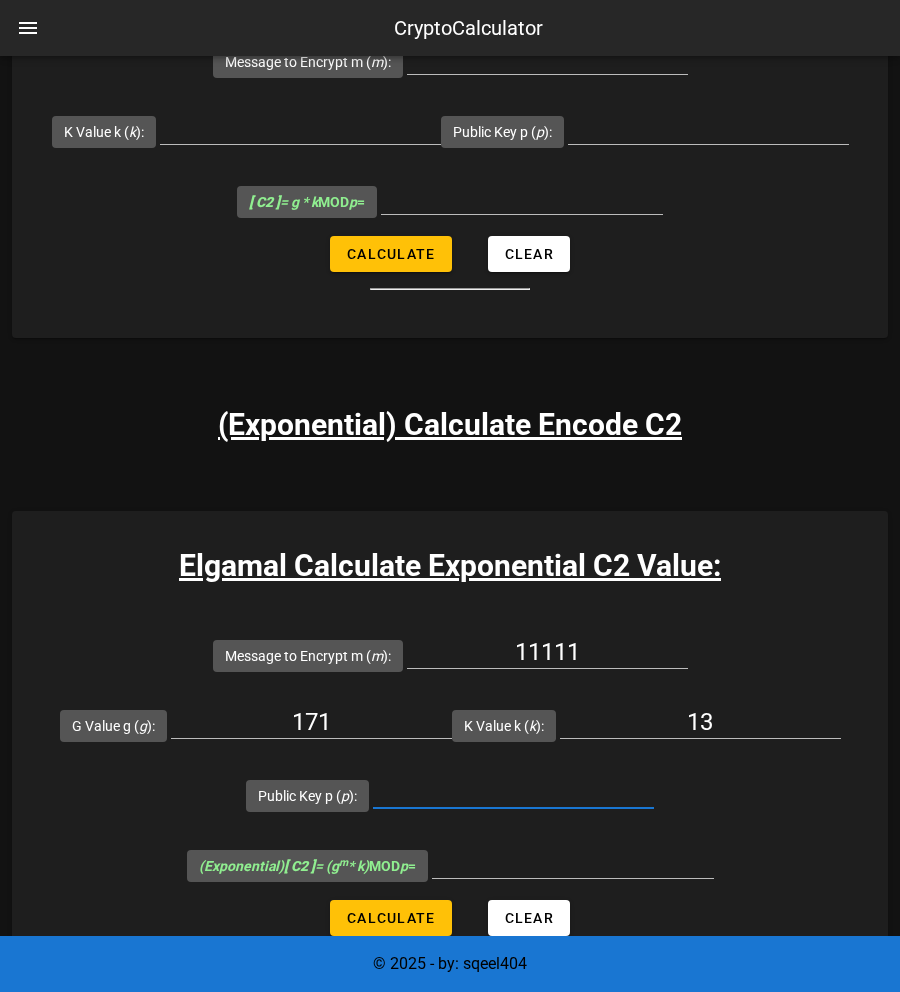 click on "Public Key p (  p  ):" at bounding box center [513, 792] 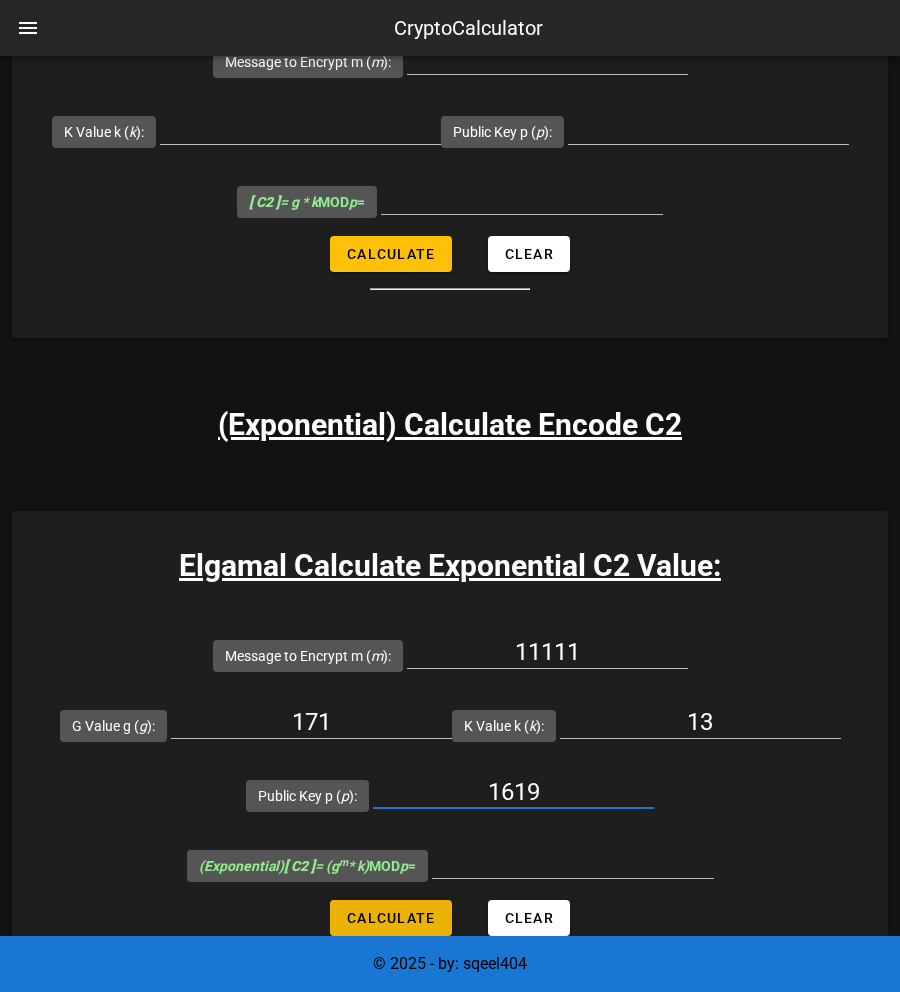 type on "1619" 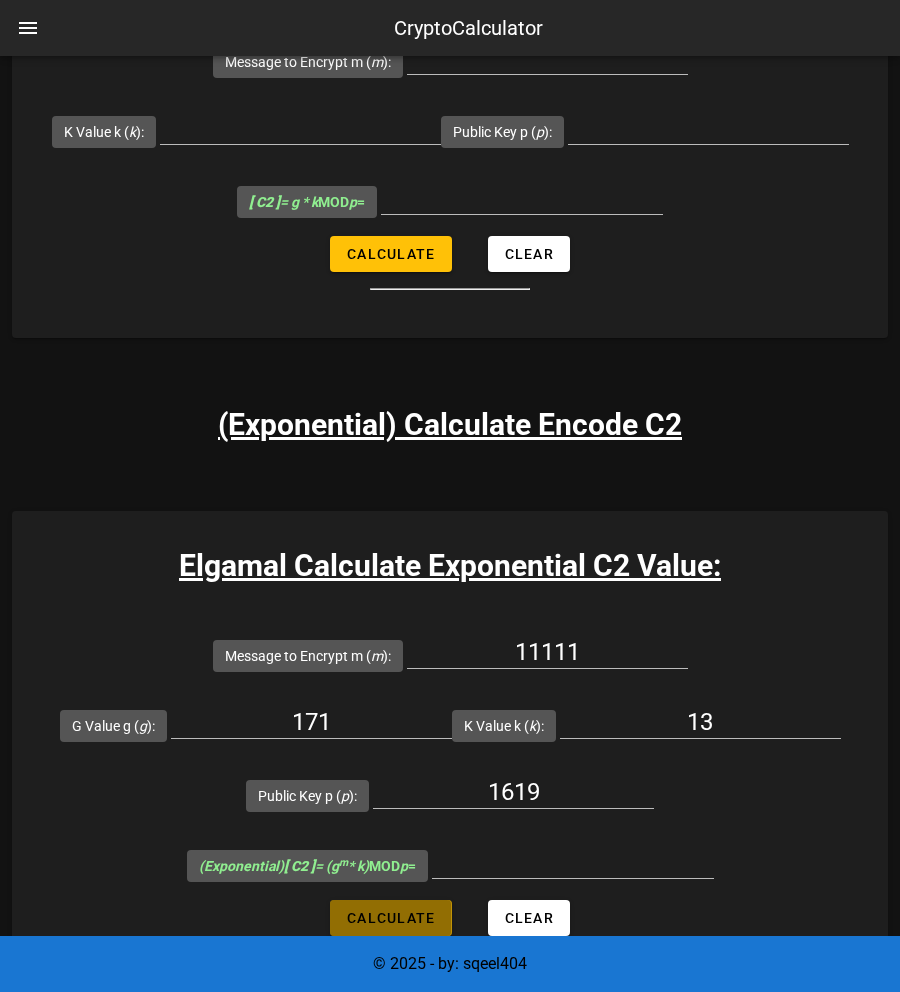 click on "Calculate" at bounding box center [390, 918] 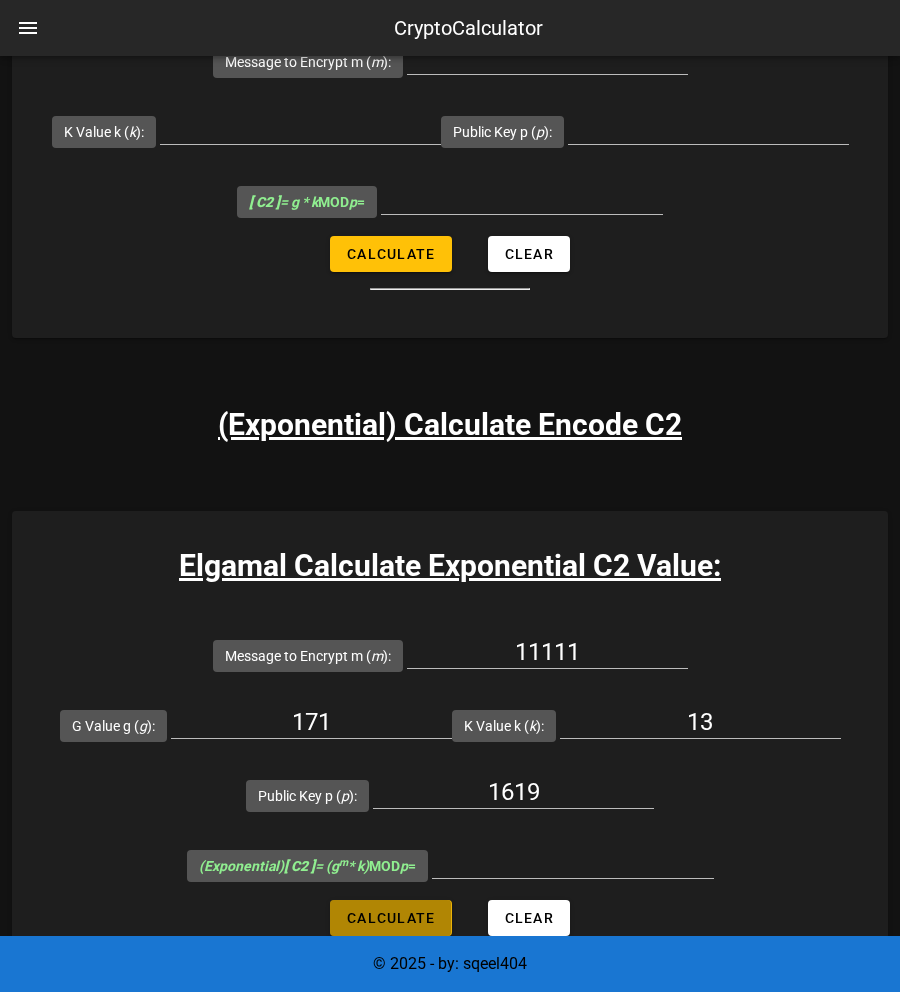type on "1355" 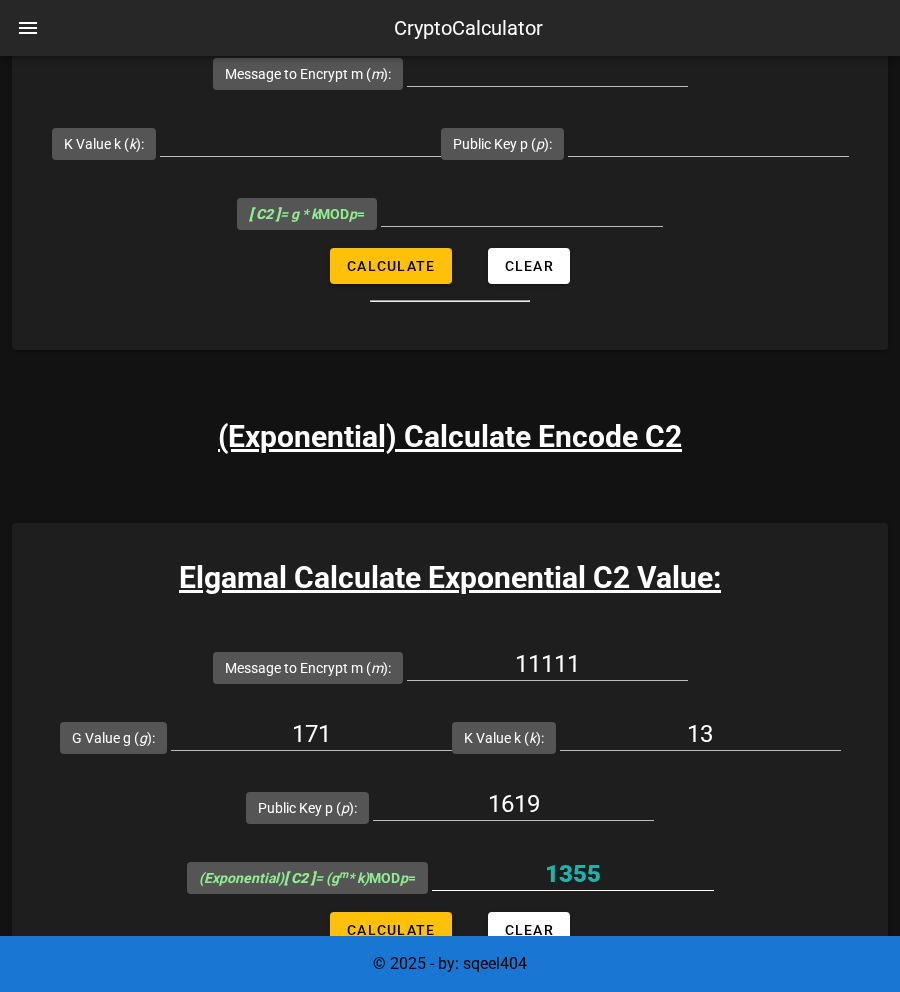 scroll, scrollTop: 2227, scrollLeft: 0, axis: vertical 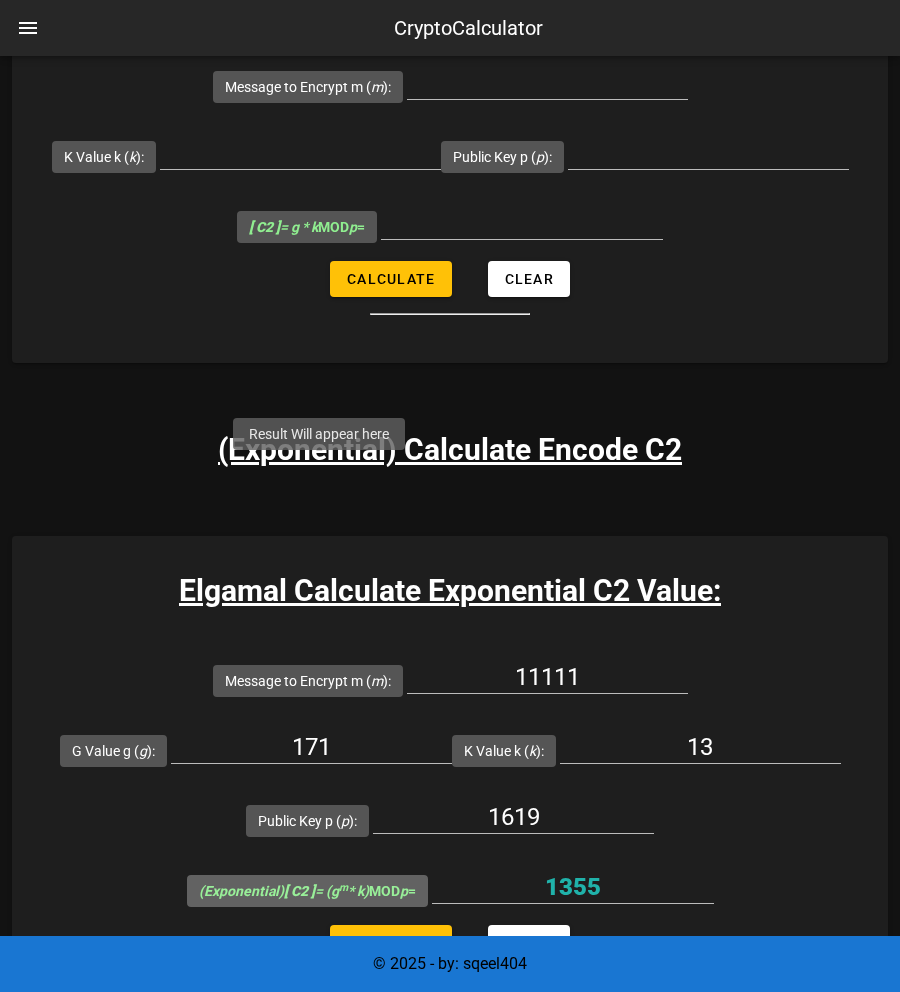 click on "(Exponential)  [ C2 ]  = (g m  * k)  MOD  p  =" at bounding box center [307, 891] 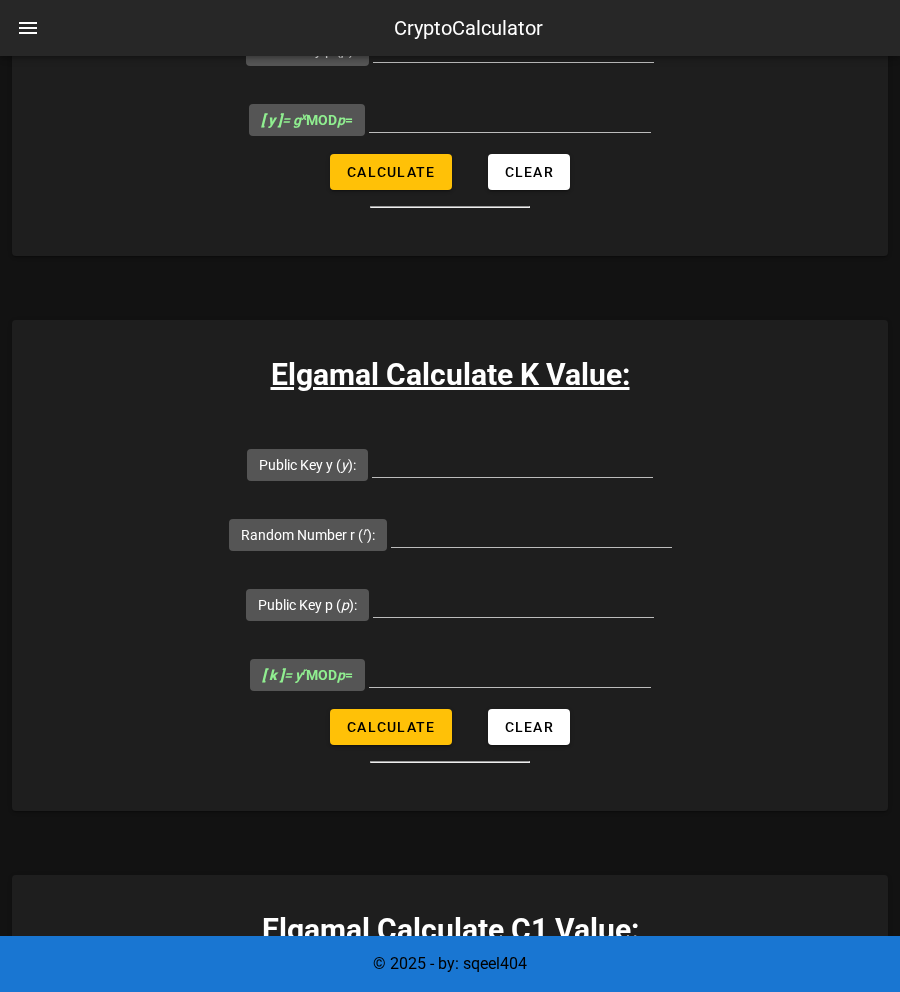 scroll, scrollTop: 1010, scrollLeft: 0, axis: vertical 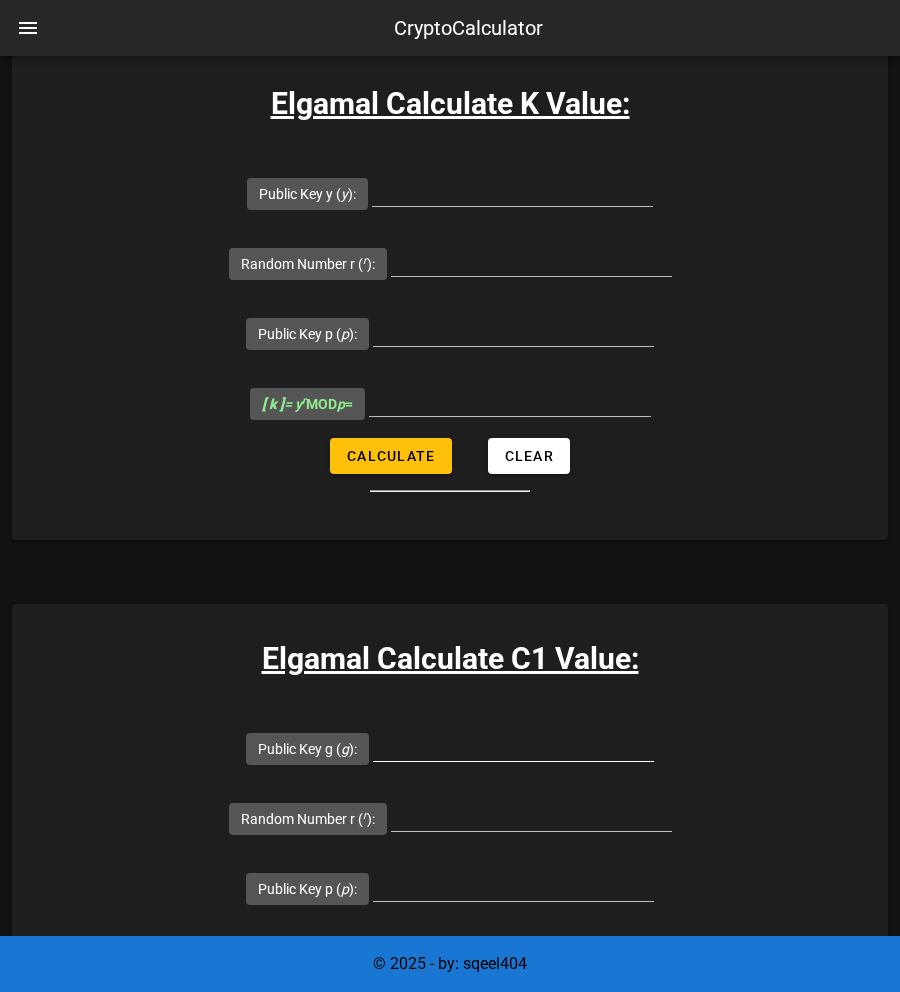 click at bounding box center (513, 756) 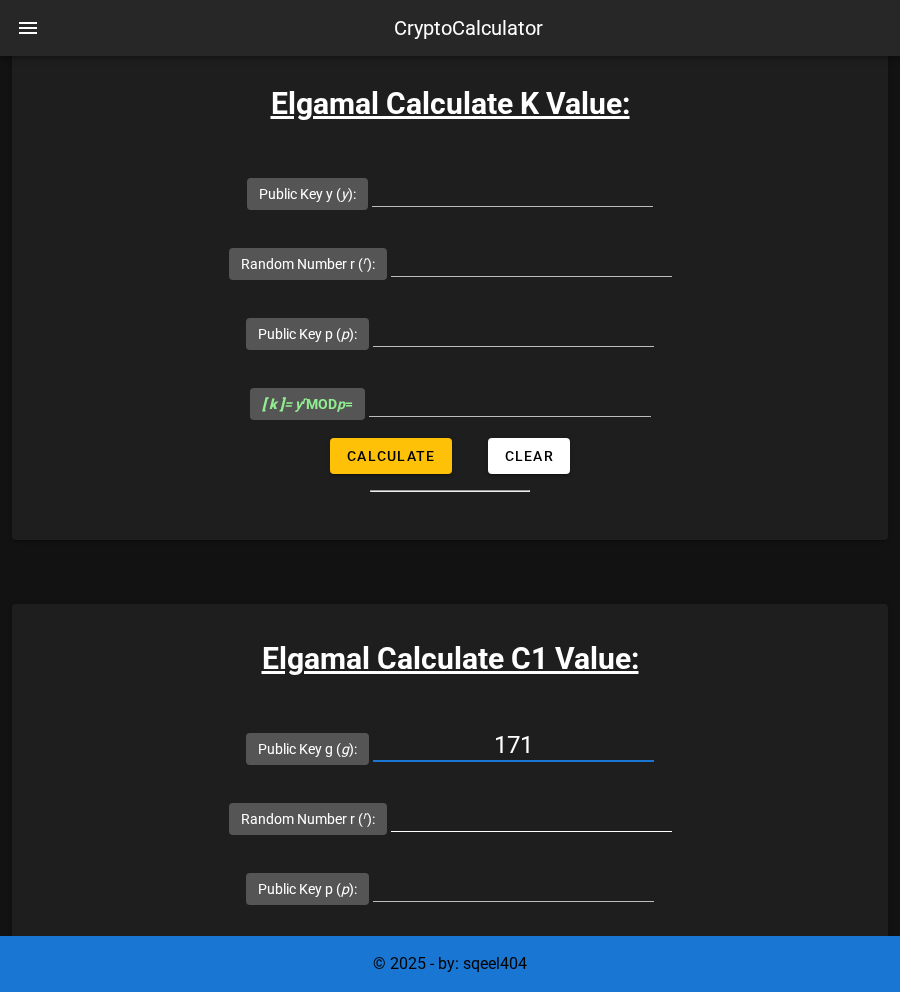 type on "171" 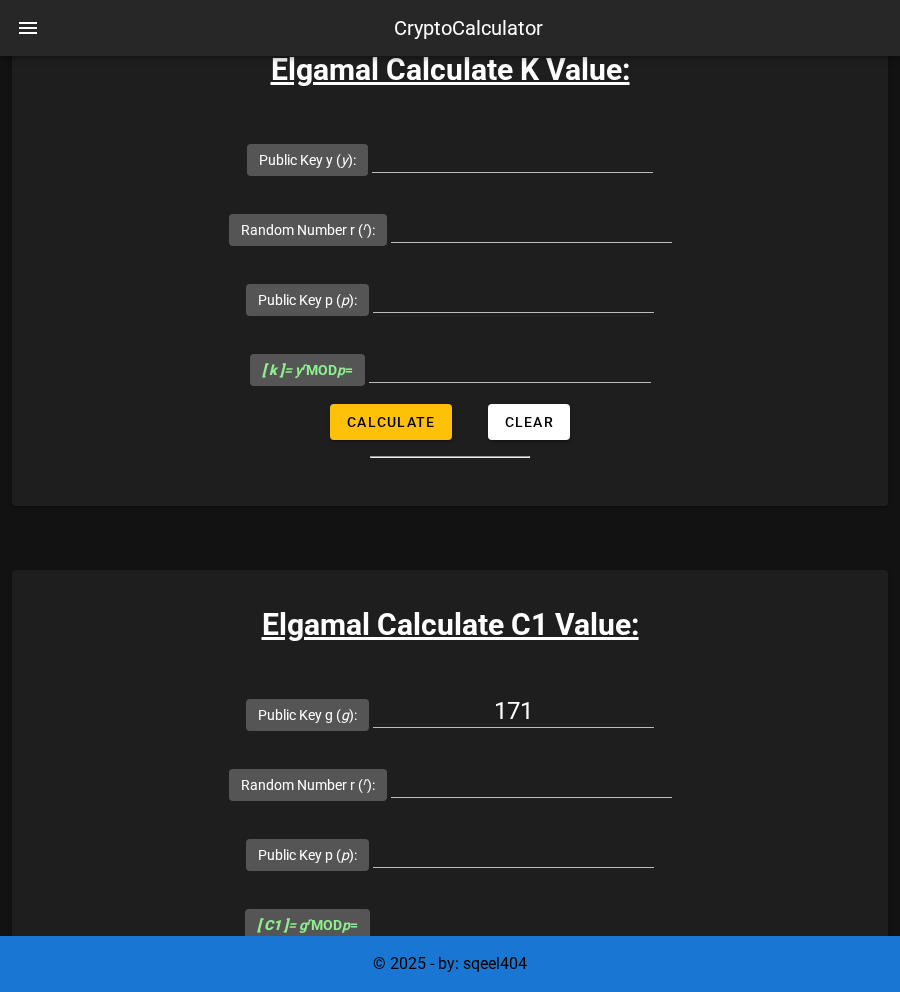 scroll, scrollTop: 1056, scrollLeft: 0, axis: vertical 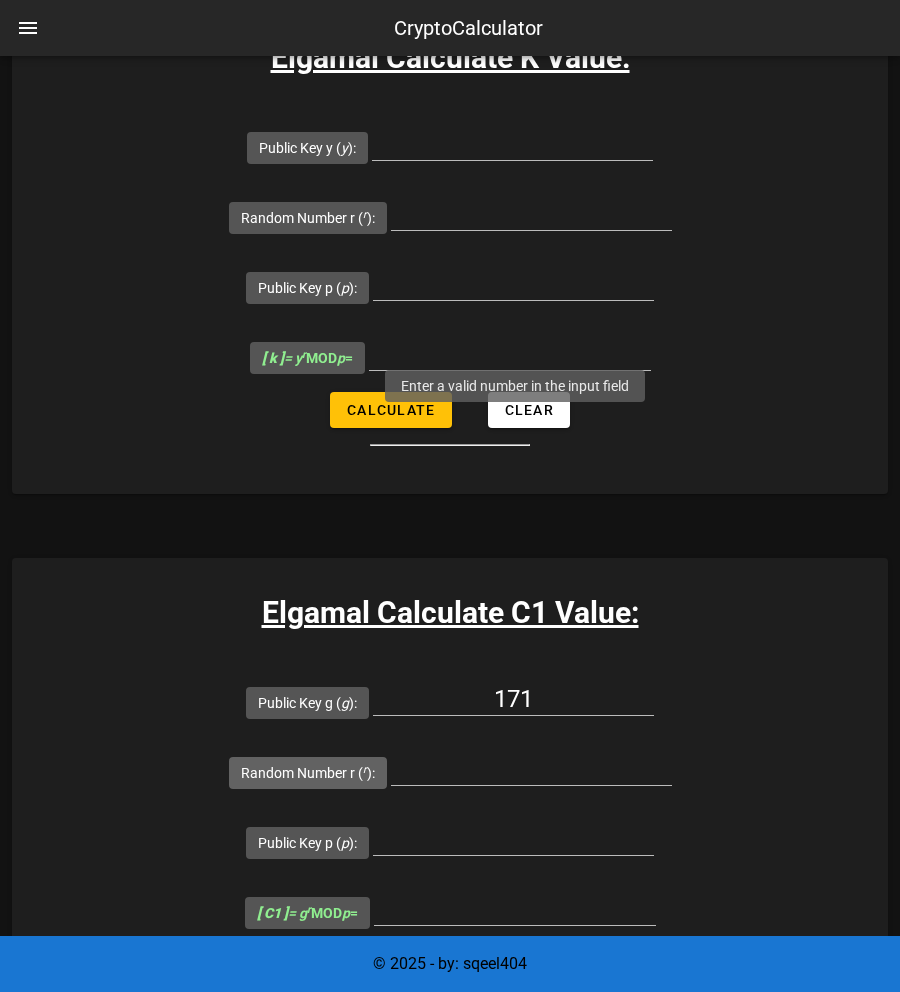 click on "Random Number r (  r  ):" at bounding box center (308, 773) 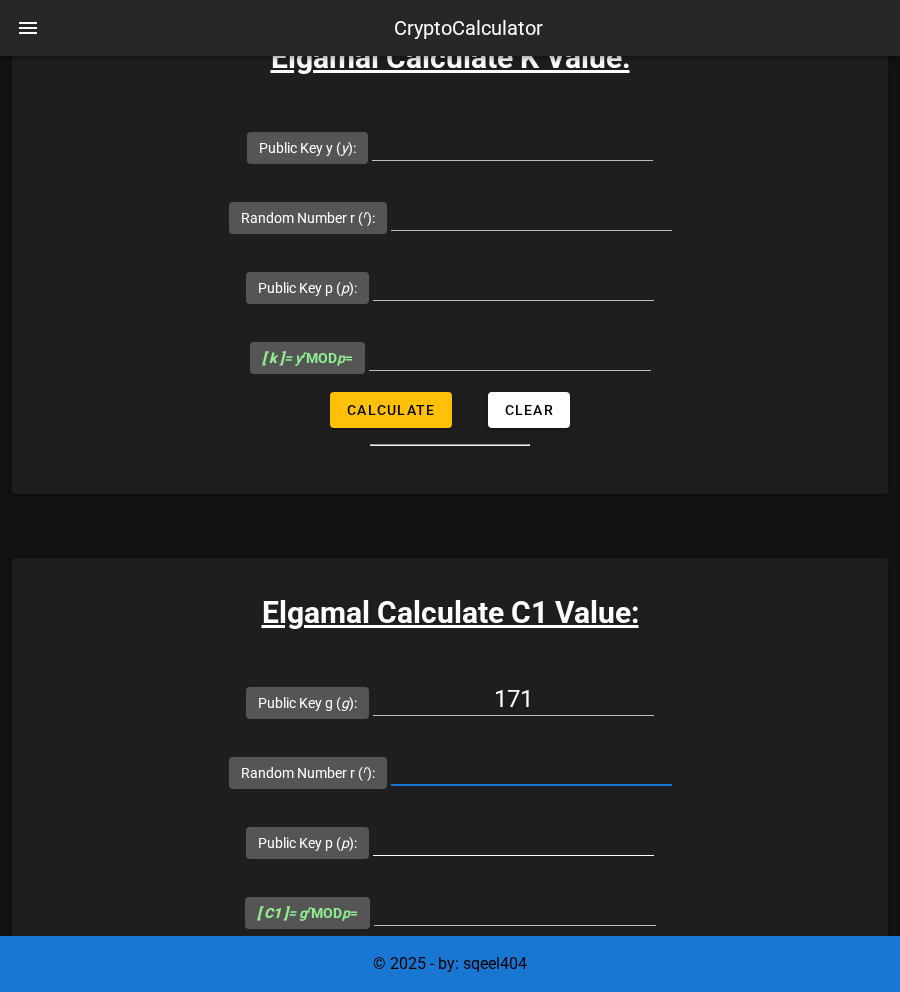 click at bounding box center [513, 839] 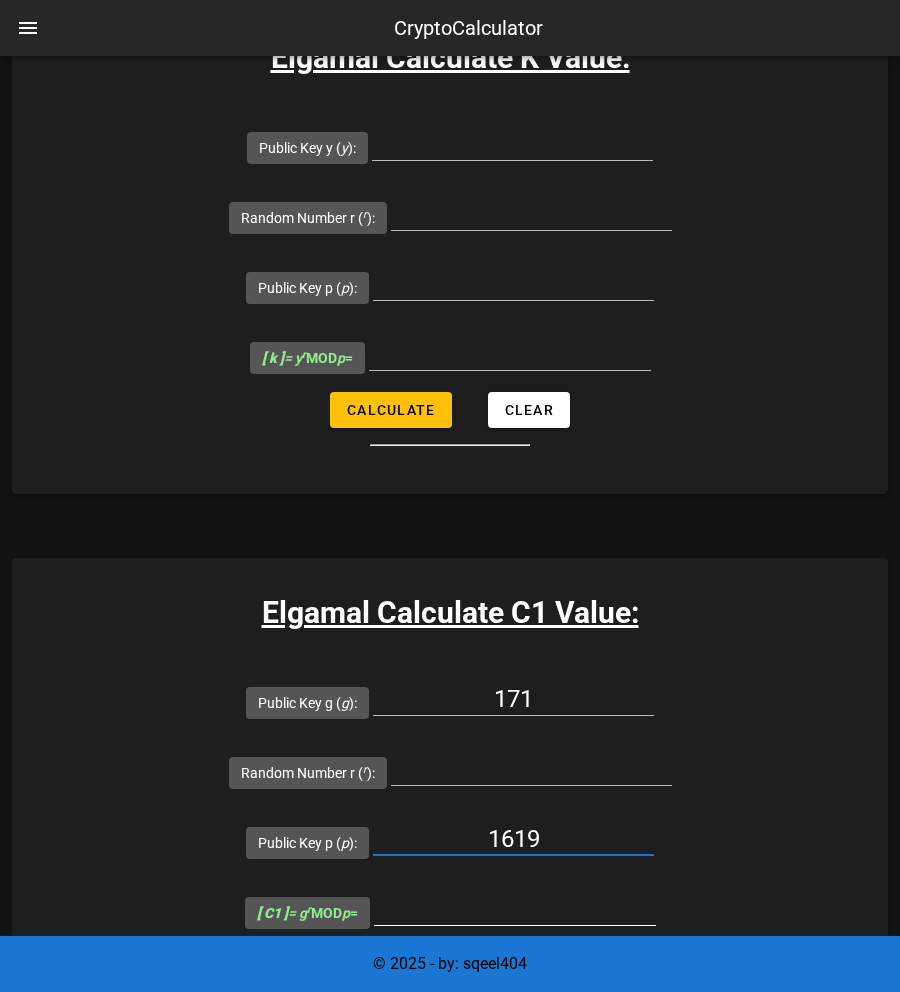 type on "1619" 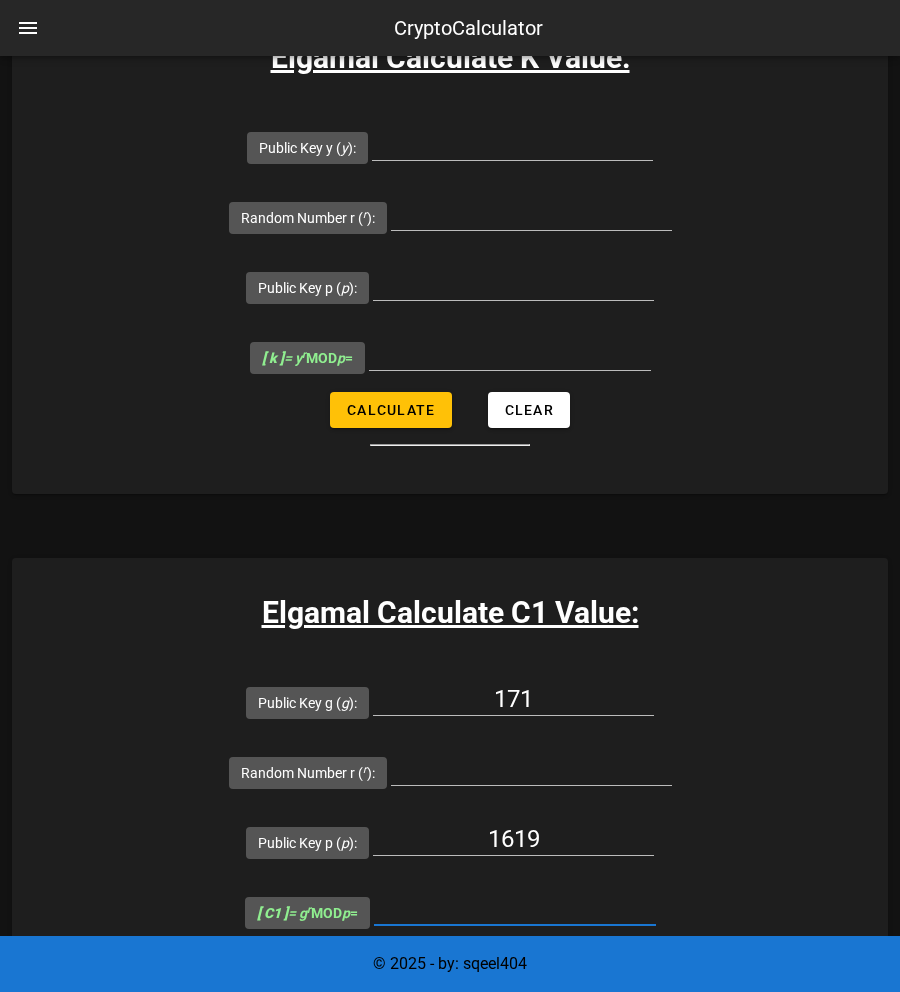 click at bounding box center (515, 909) 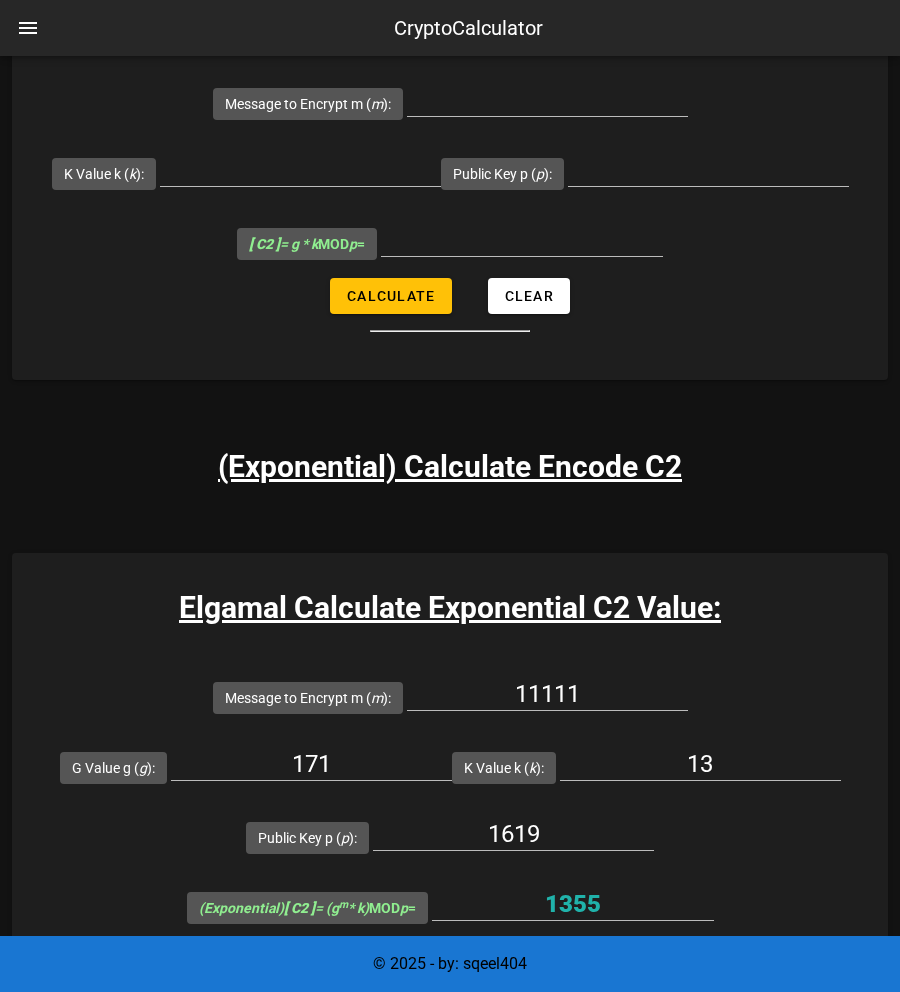 scroll, scrollTop: 1807, scrollLeft: 0, axis: vertical 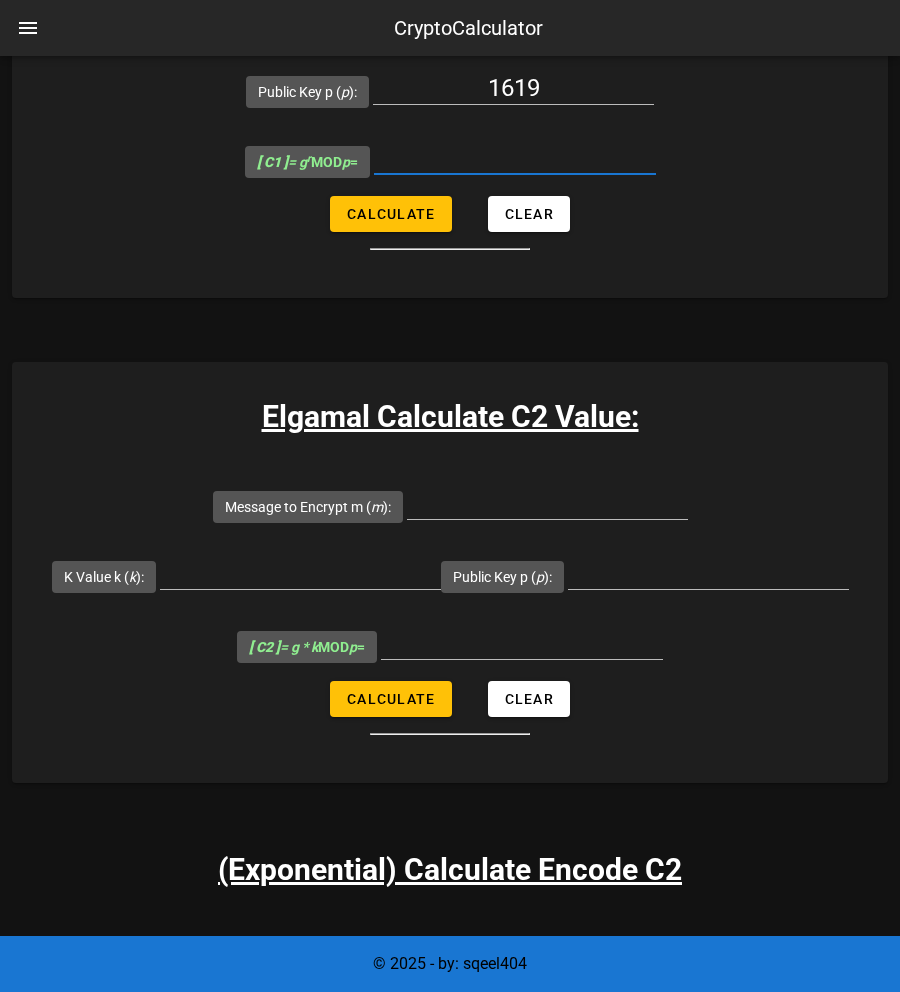 click on "(Exponential) Calculate Encode C2" at bounding box center (450, 869) 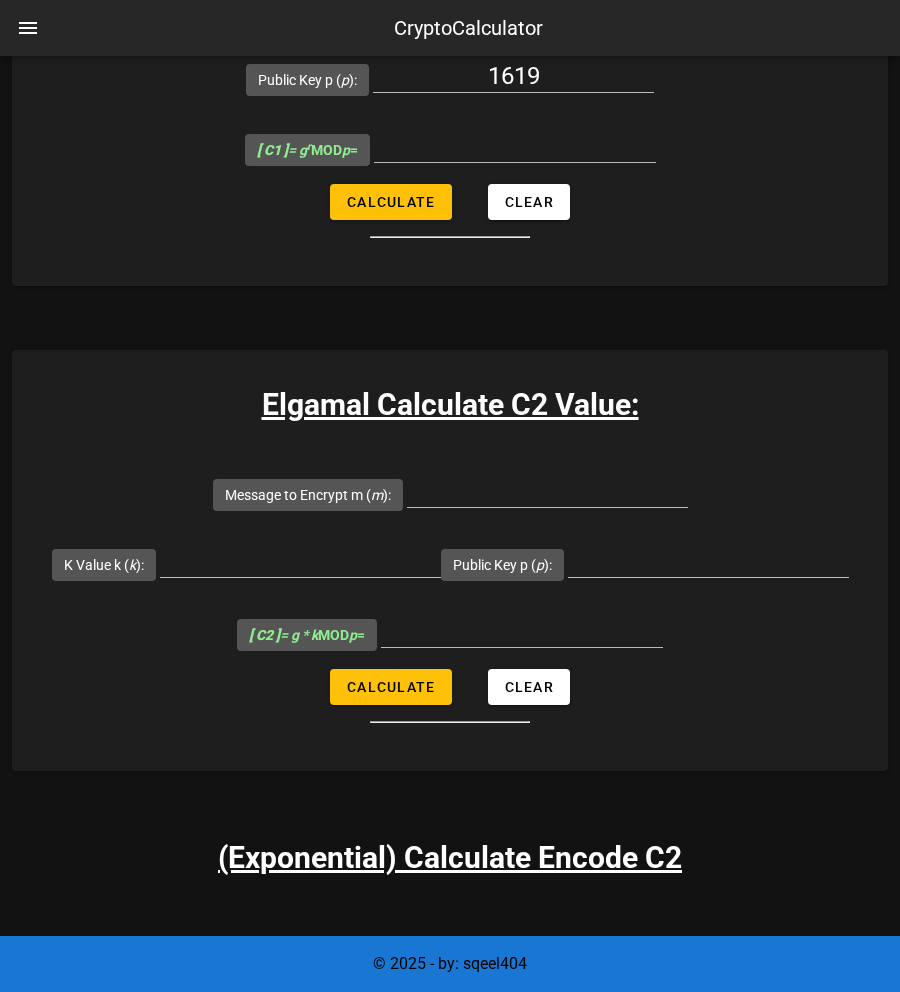 scroll, scrollTop: 1963, scrollLeft: 0, axis: vertical 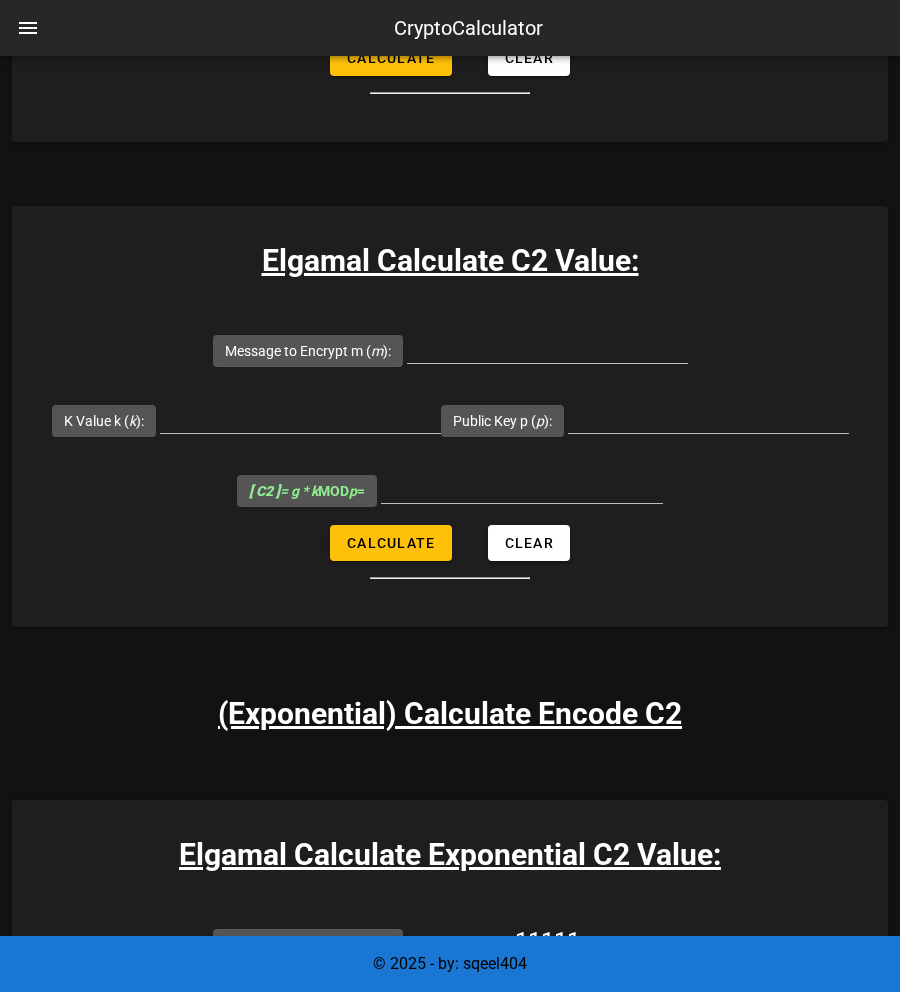 click on "(Exponential)  [ C2 ]  = (g m  * k)  MOD  p  =    1355" at bounding box center (450, 1154) 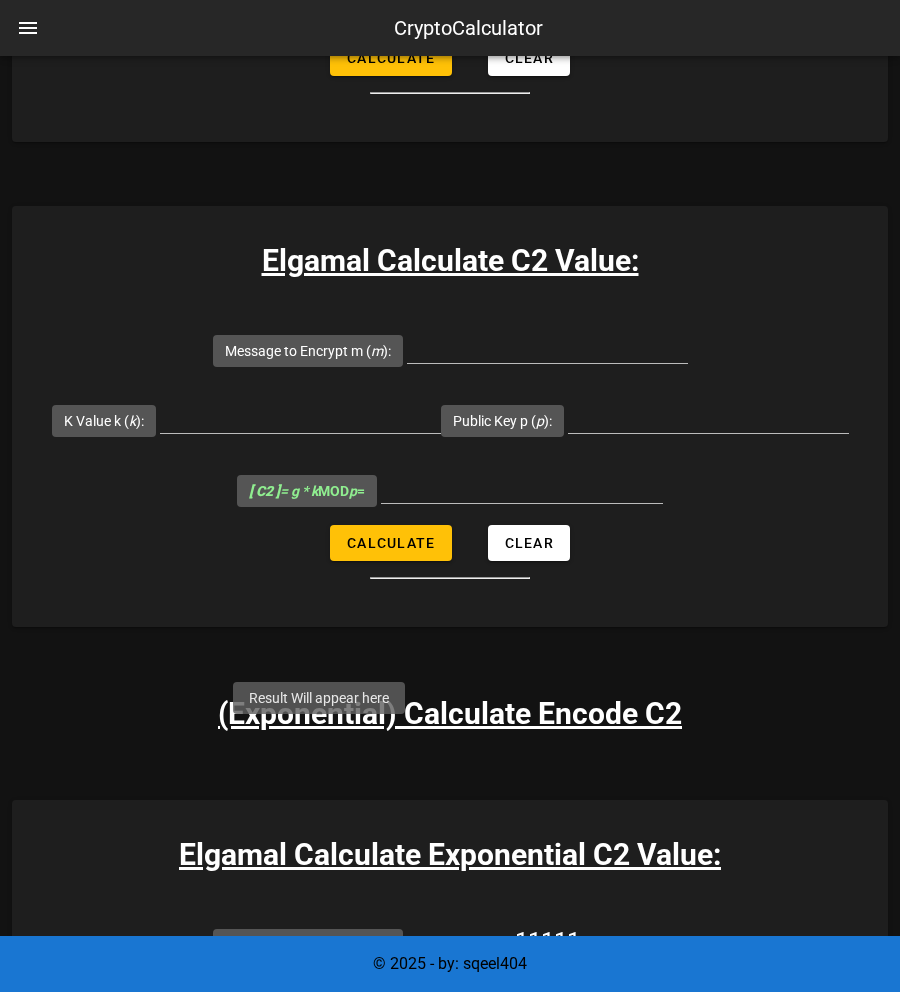 click on "(Exponential)  [ C2 ]  = (g m  * k)  MOD  p  =" at bounding box center (307, 1155) 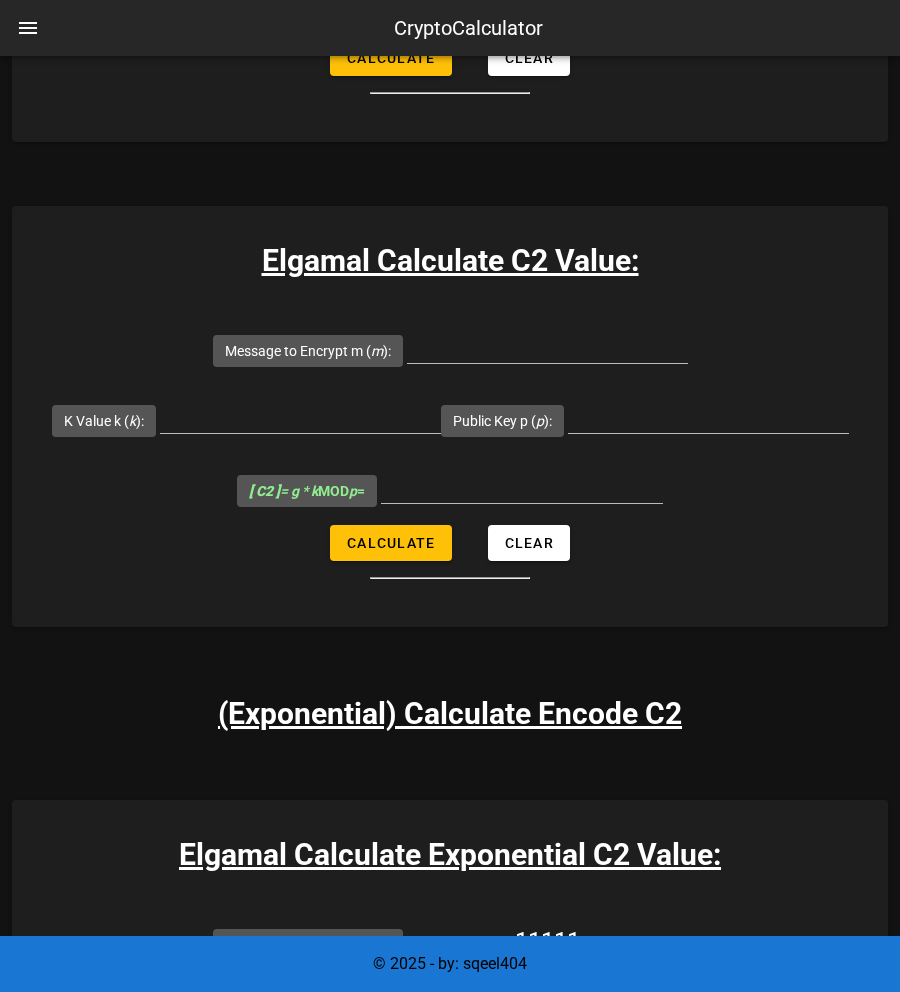 click on "(Exponential)  [ C2 ]  = (g m  * k)  MOD  p  =    1355" at bounding box center [450, 1154] 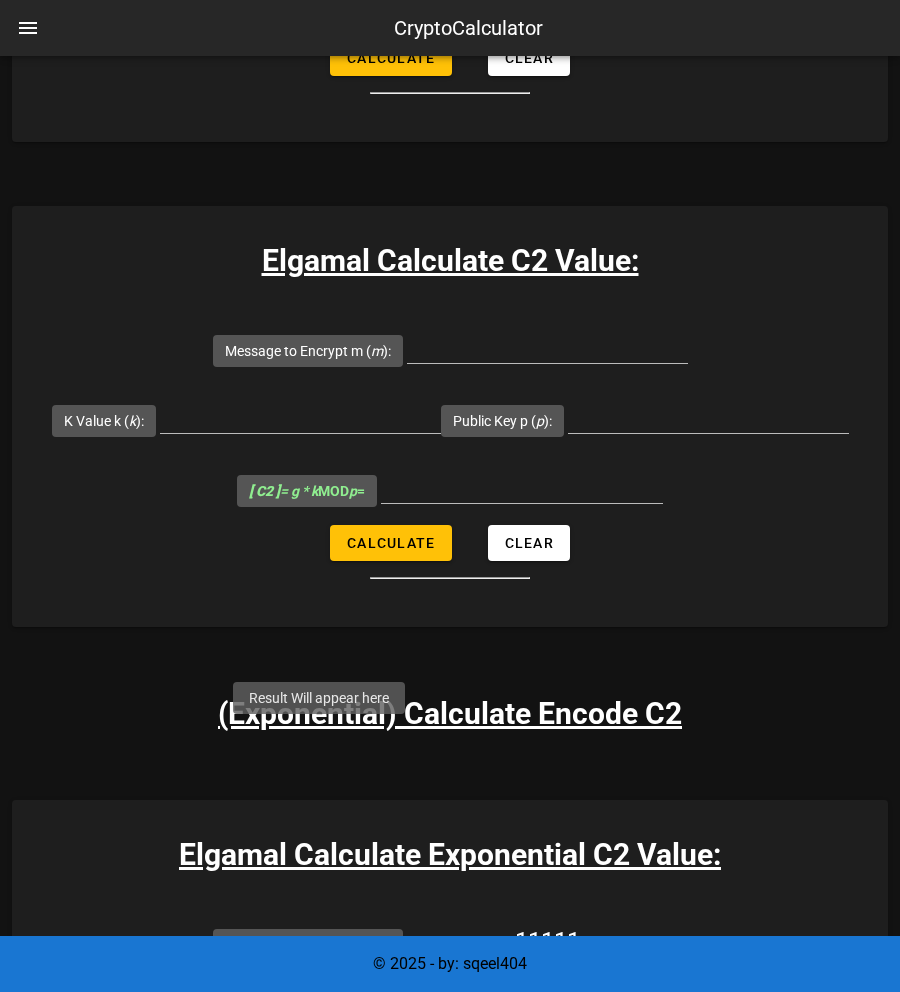 click on "(Exponential)  [ C2 ]  = (g m  * k)  MOD  p  =" at bounding box center [307, 1155] 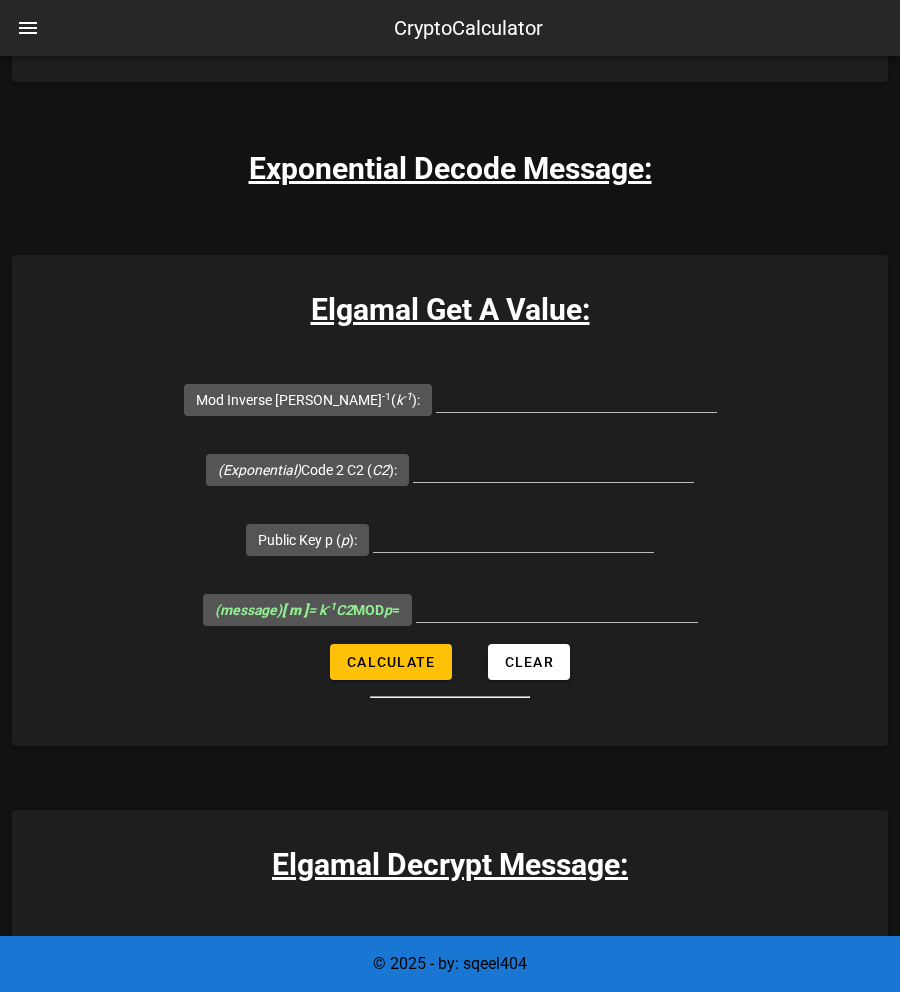 scroll, scrollTop: 4962, scrollLeft: 0, axis: vertical 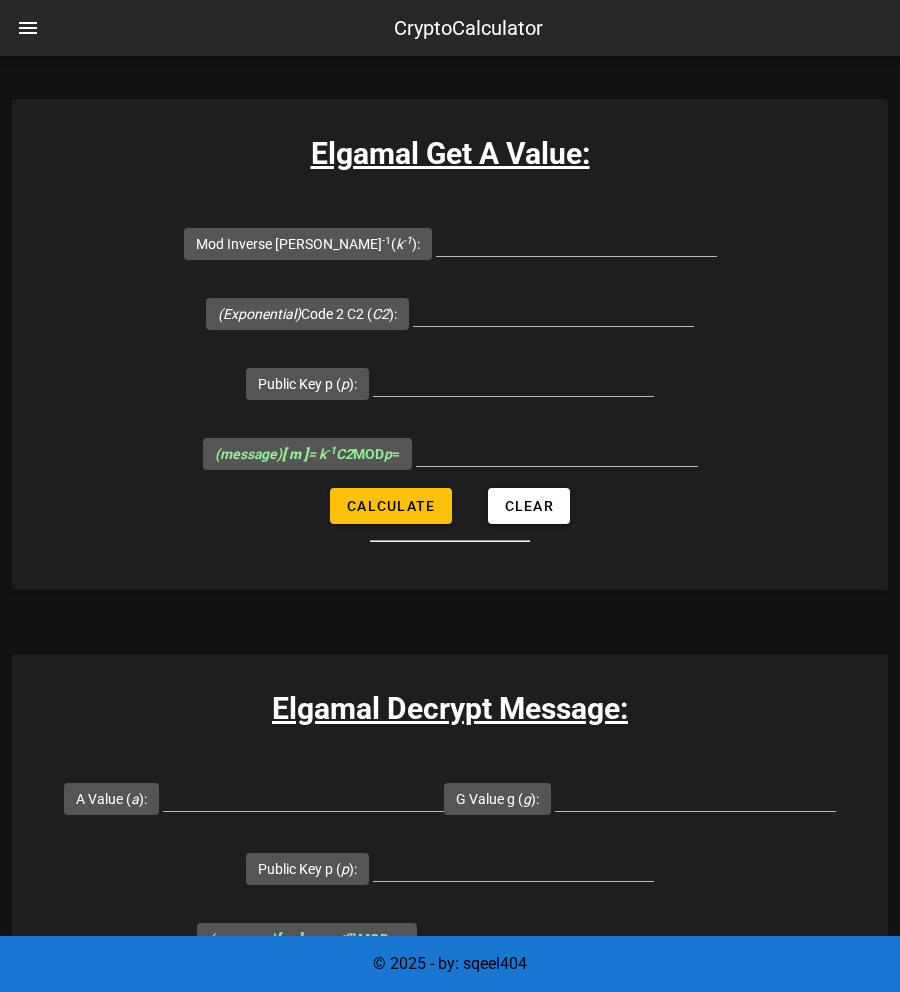 click on "Tools to store values:   Click on input field to update/add value, or click 'Generate Random Value' Description Value Input Edit Input Generate Random Value Clear Field maximum set value [ max ]
[P] value [ p ]
[X] value [ x ]
[R] value [ r ]
[G] Generated from p value [ g ]
[M] message to encode [ m ]
Rows per page: 10 1-6 of 6" at bounding box center (450, 1370) 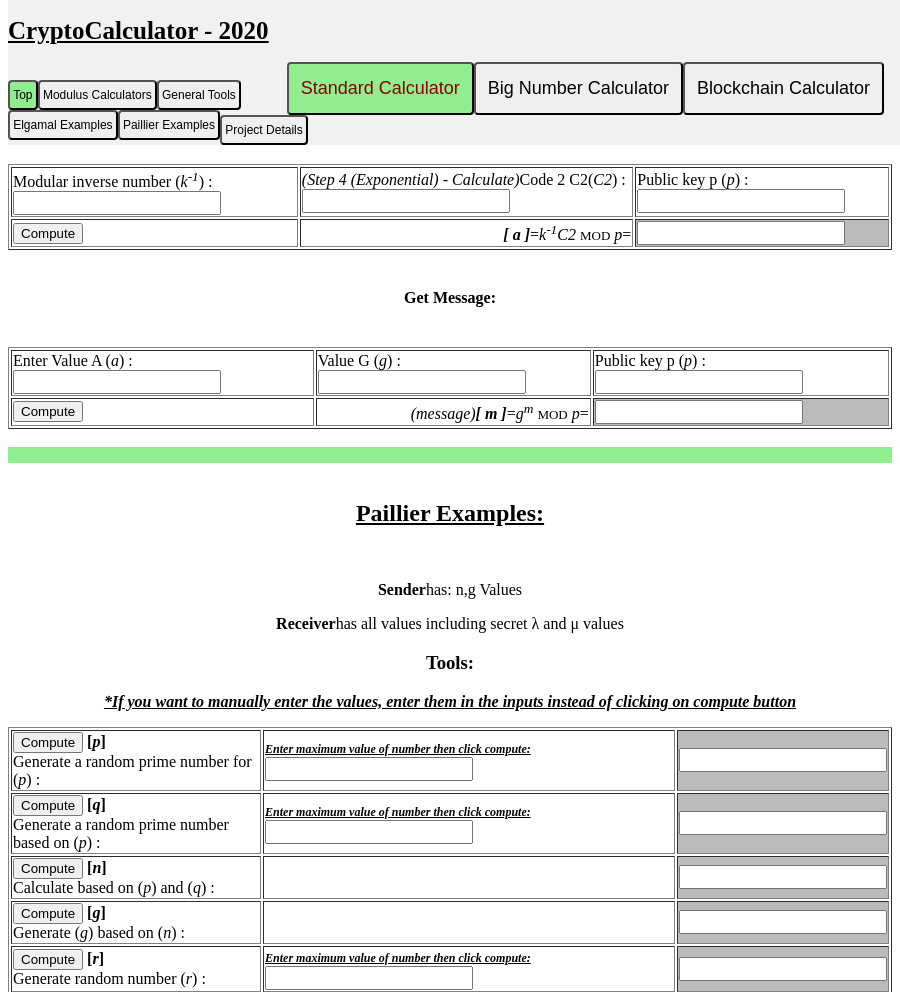 scroll, scrollTop: 4092, scrollLeft: 0, axis: vertical 